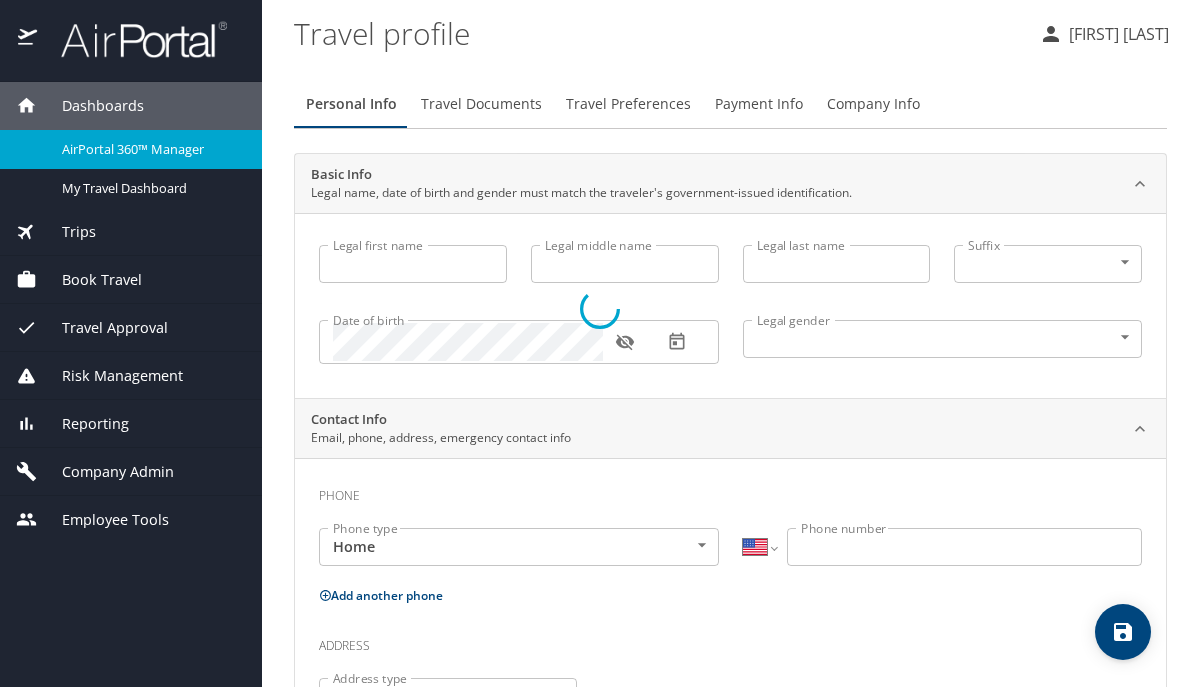 select on "US" 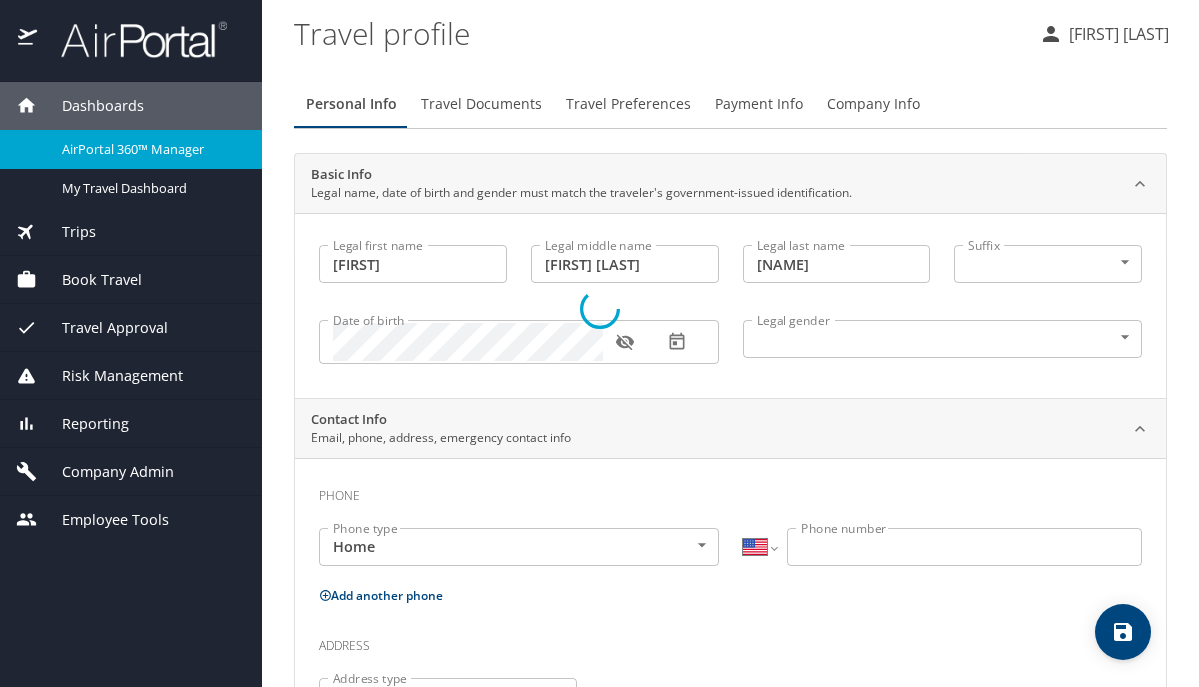 select on "US" 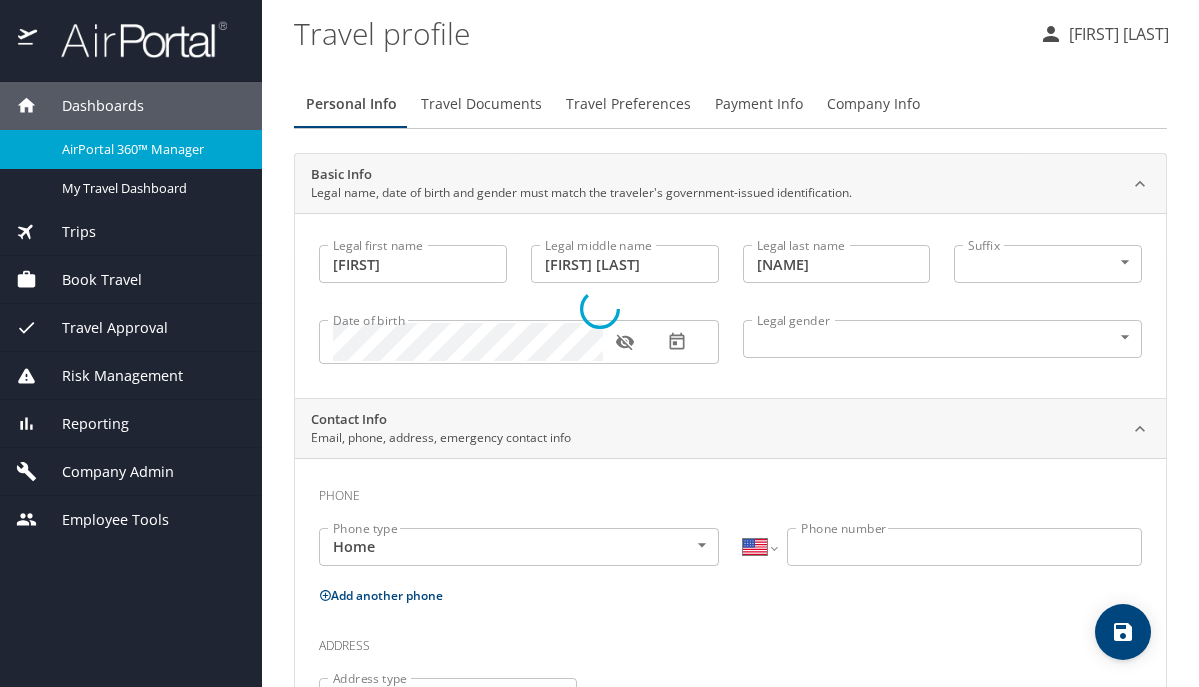 select on "US" 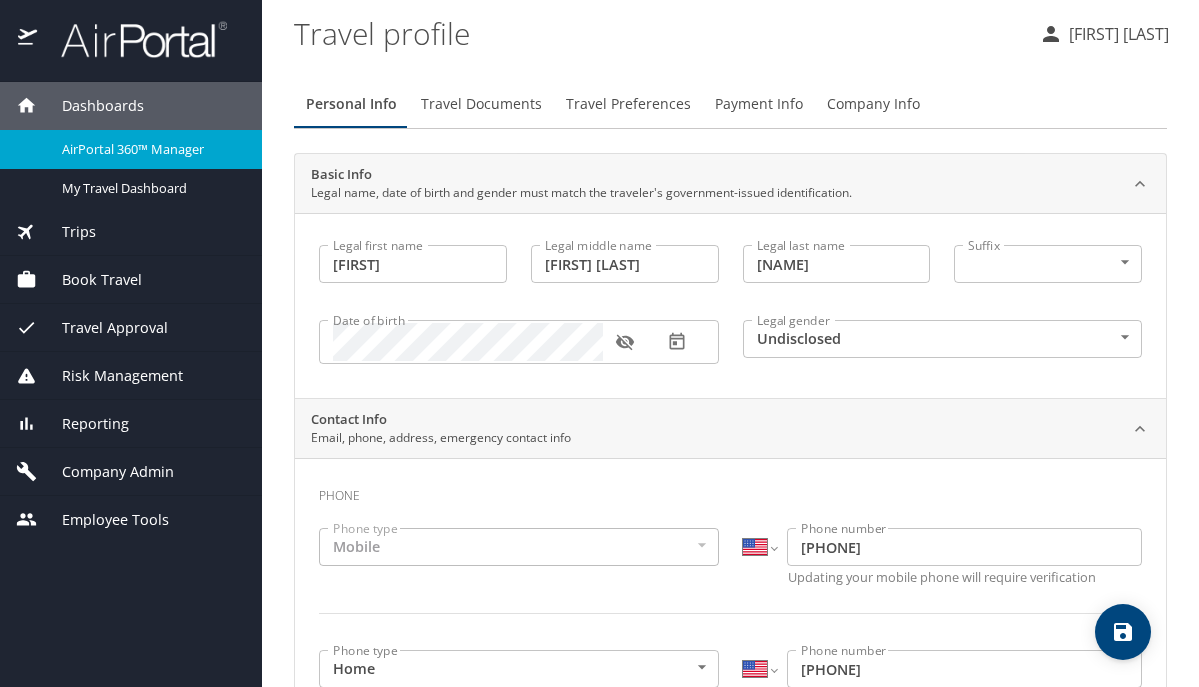 click on "AirPortal 360™ Manager" at bounding box center (150, 149) 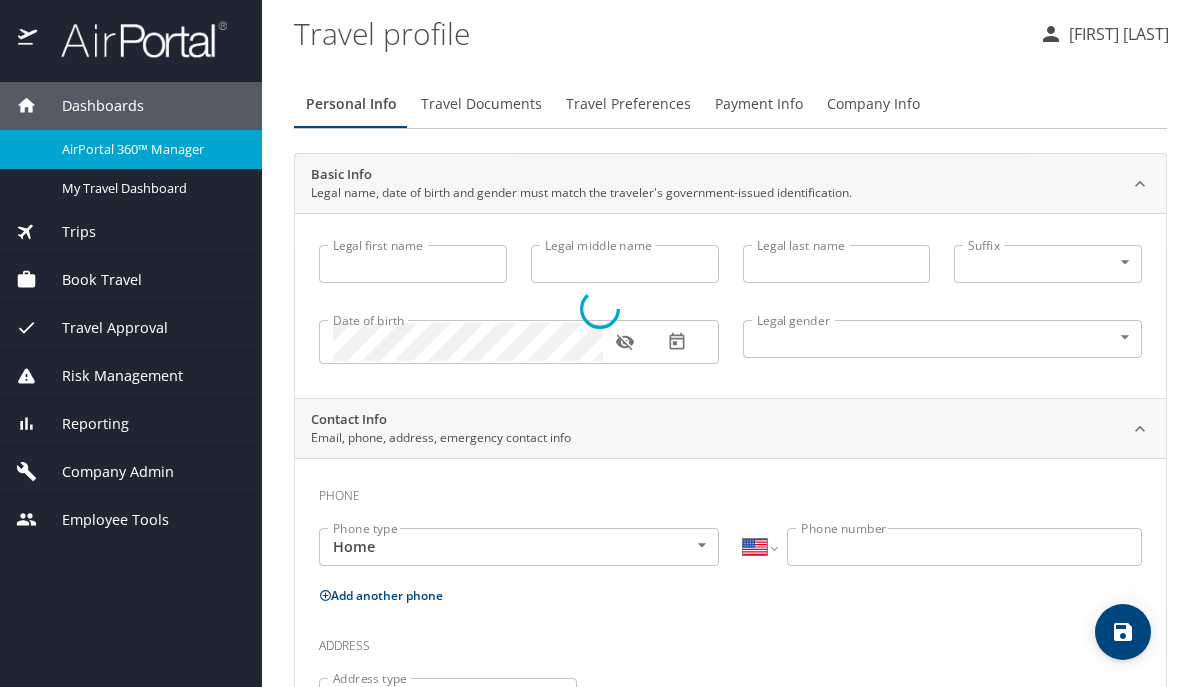 select on "US" 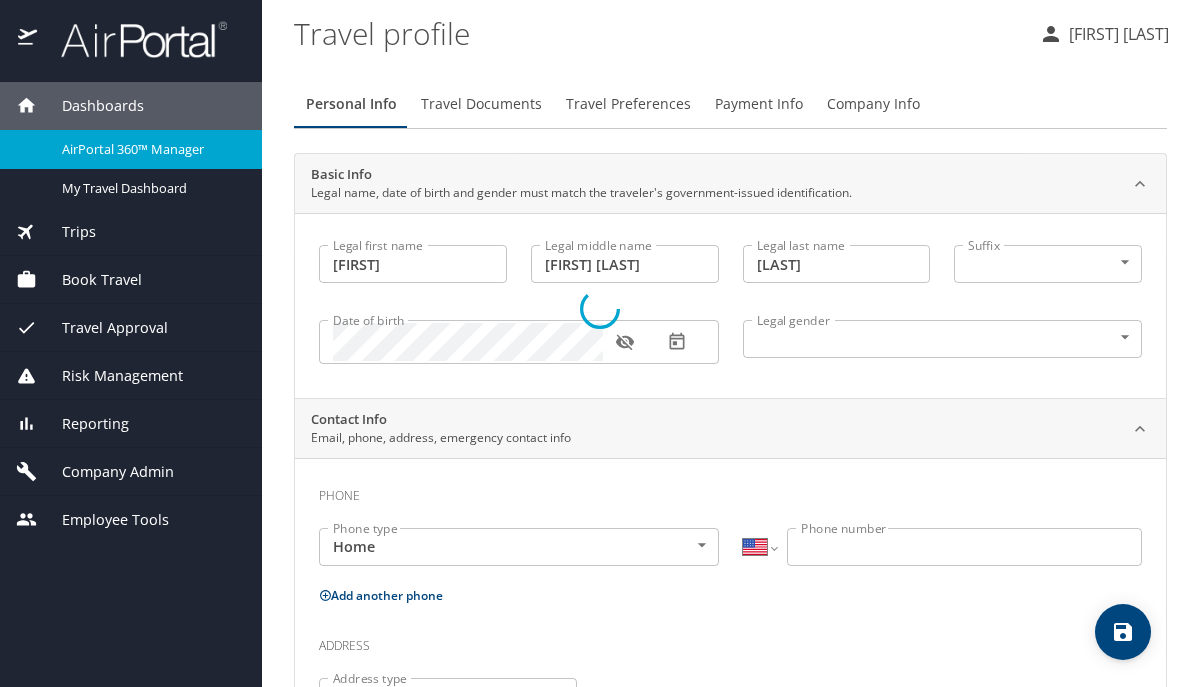 select on "US" 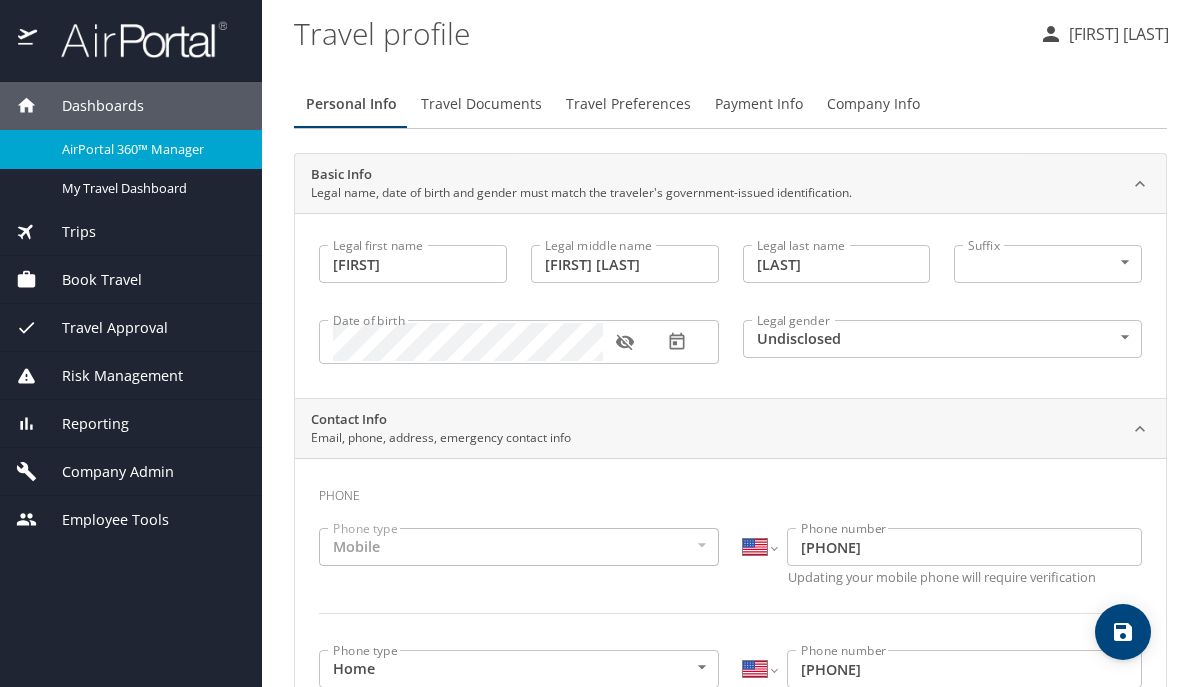 click on "Book Travel" at bounding box center (131, 280) 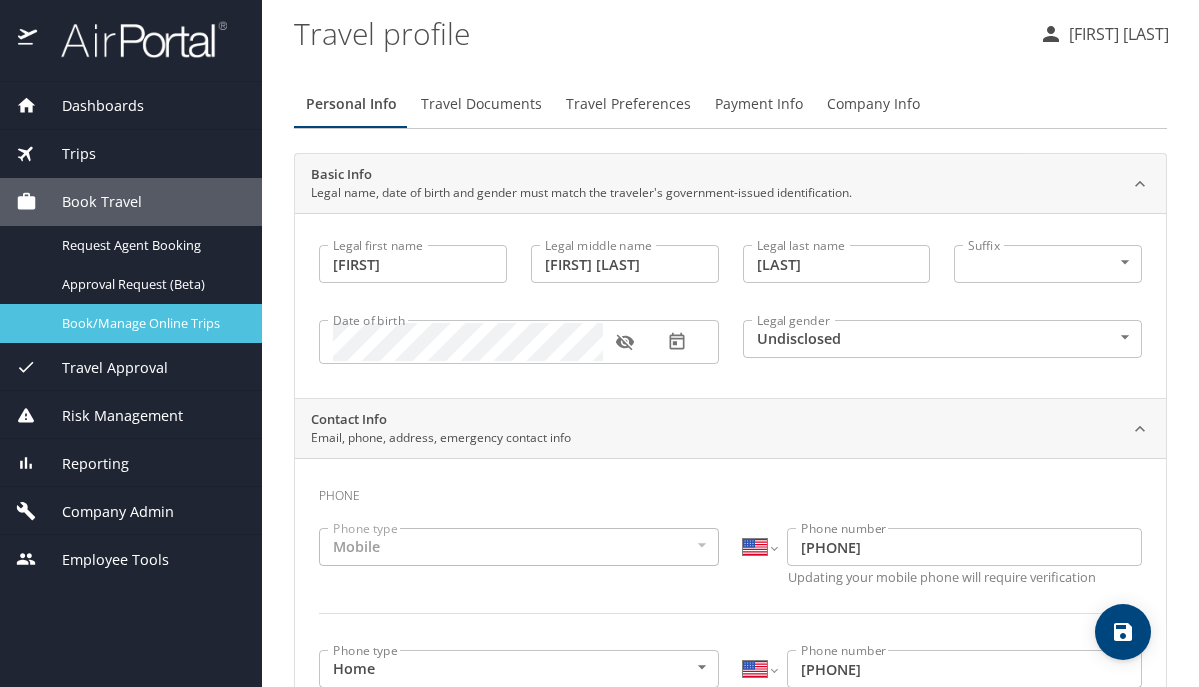 click on "Book/Manage Online Trips" at bounding box center [150, 323] 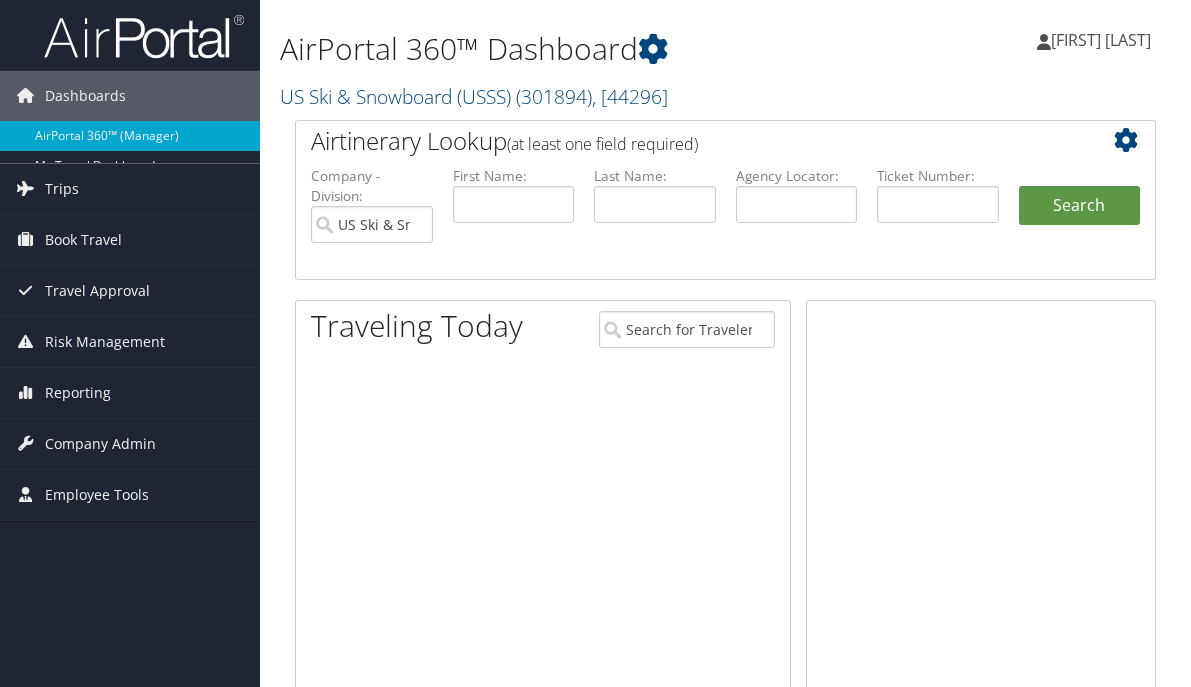 scroll, scrollTop: 0, scrollLeft: 0, axis: both 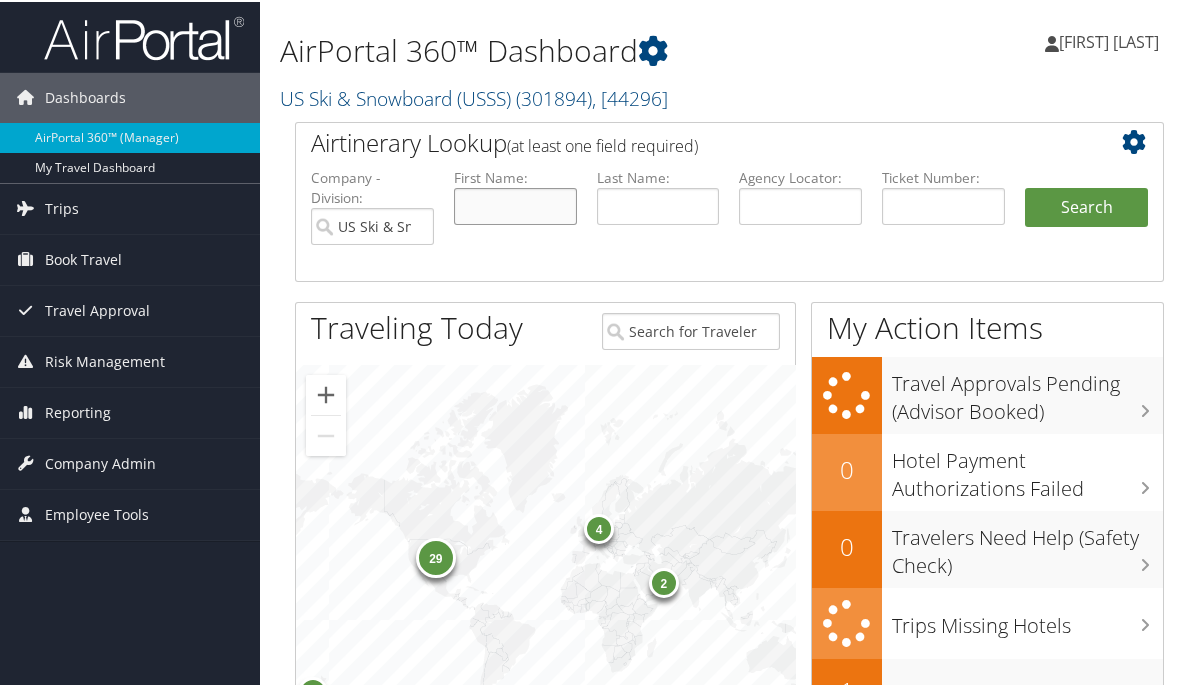 click at bounding box center [515, 204] 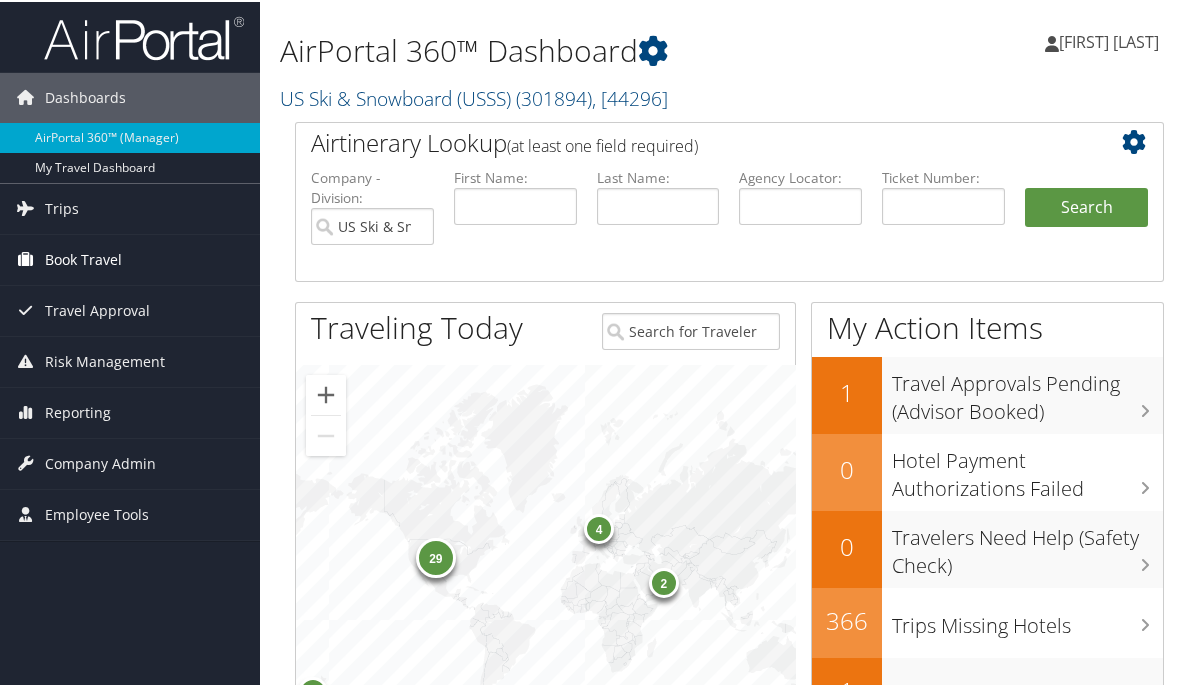 click on "Book Travel" at bounding box center (83, 258) 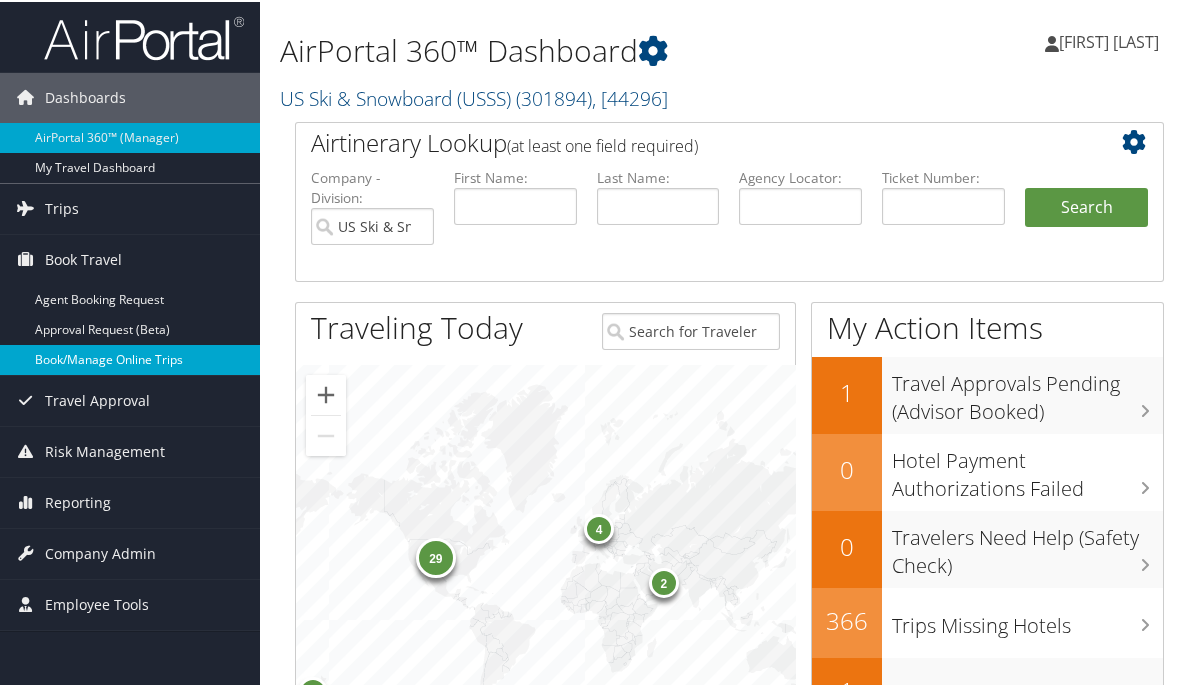 click on "Book/Manage Online Trips" at bounding box center (130, 358) 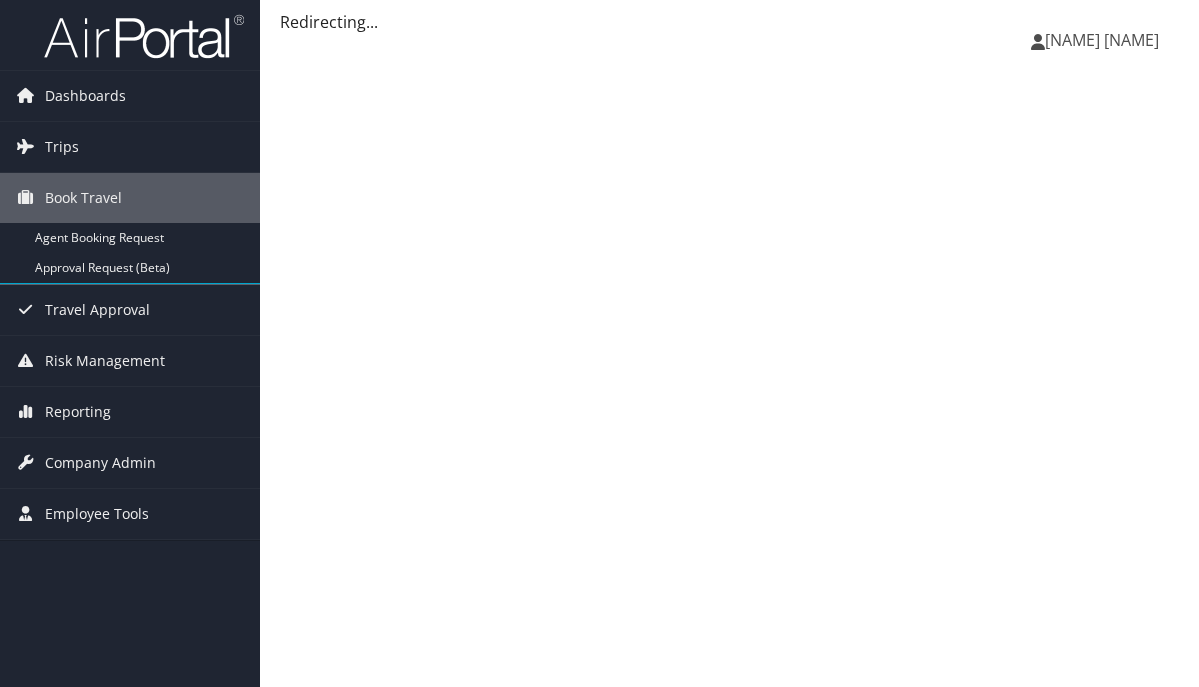 scroll, scrollTop: 0, scrollLeft: 0, axis: both 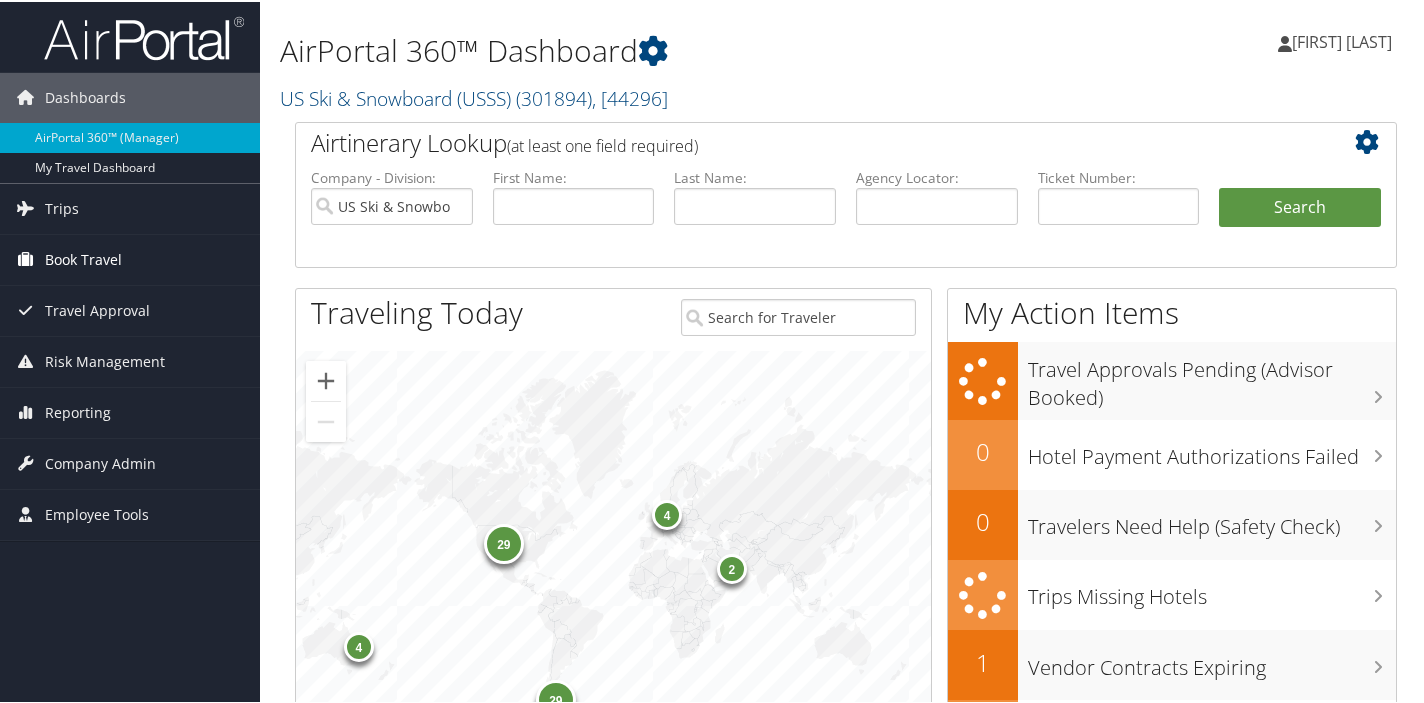 click on "Book Travel" at bounding box center [130, 258] 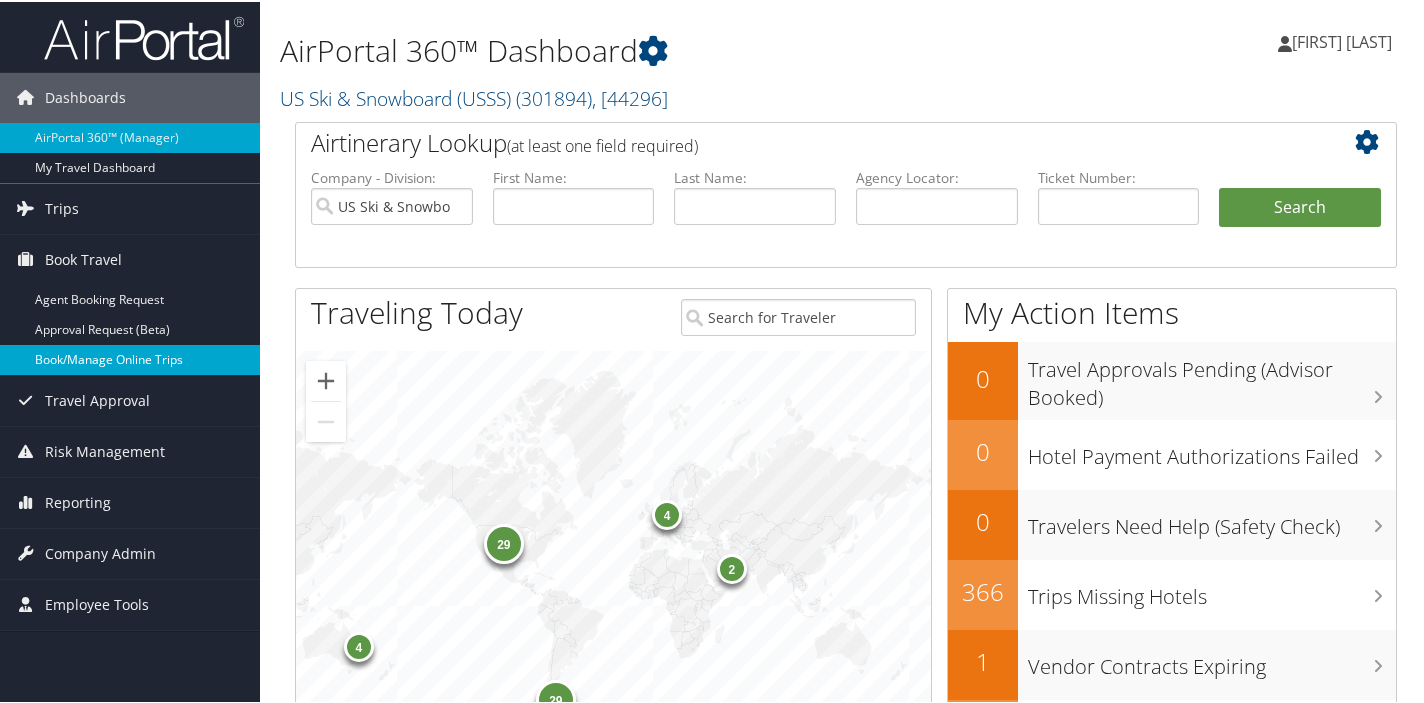 click on "Book/Manage Online Trips" at bounding box center [130, 358] 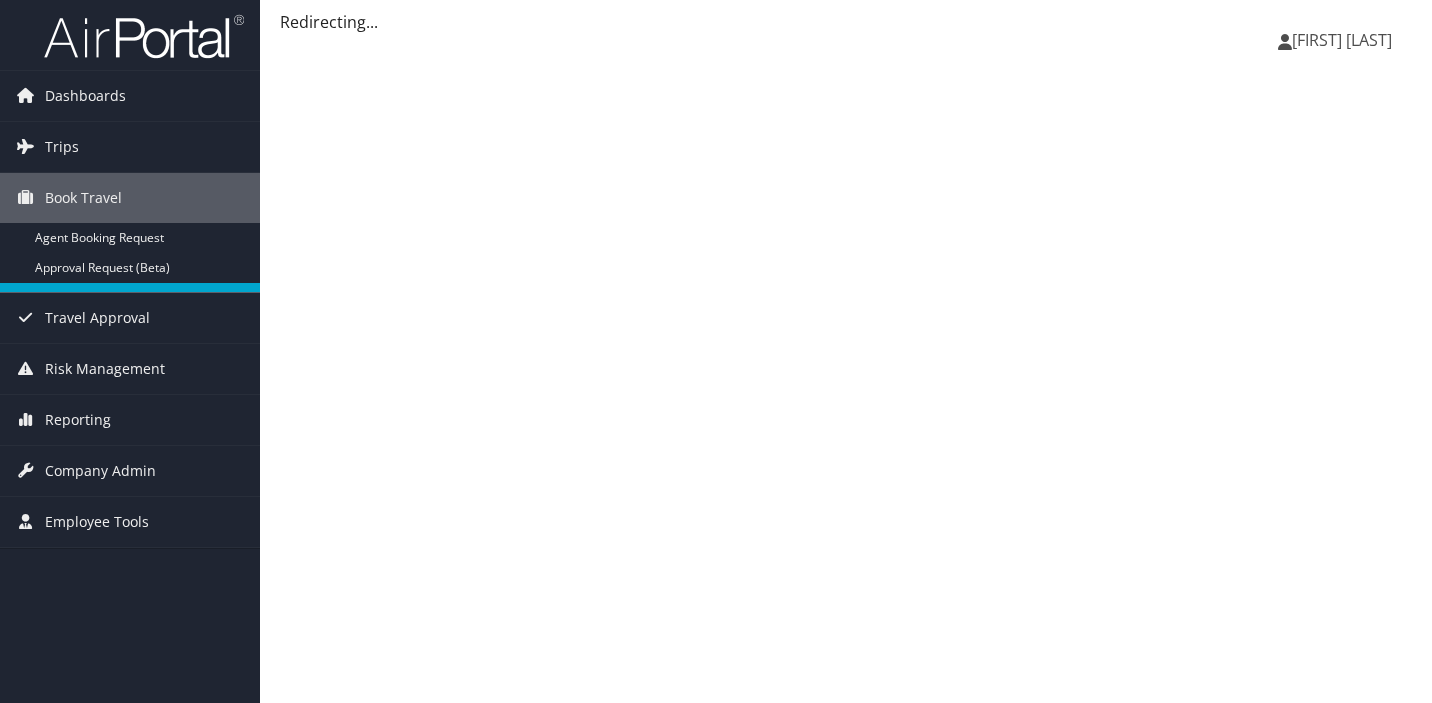 scroll, scrollTop: 0, scrollLeft: 0, axis: both 